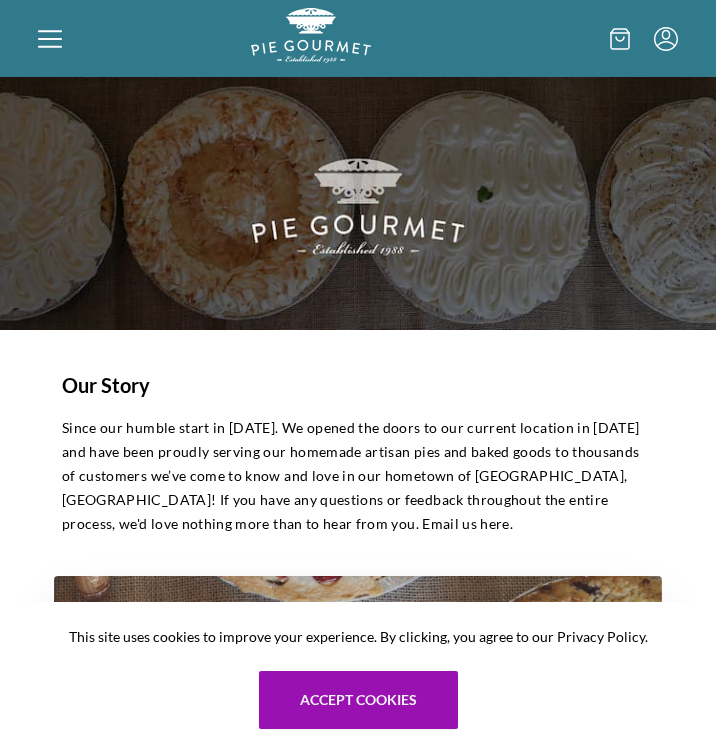 scroll, scrollTop: 0, scrollLeft: 0, axis: both 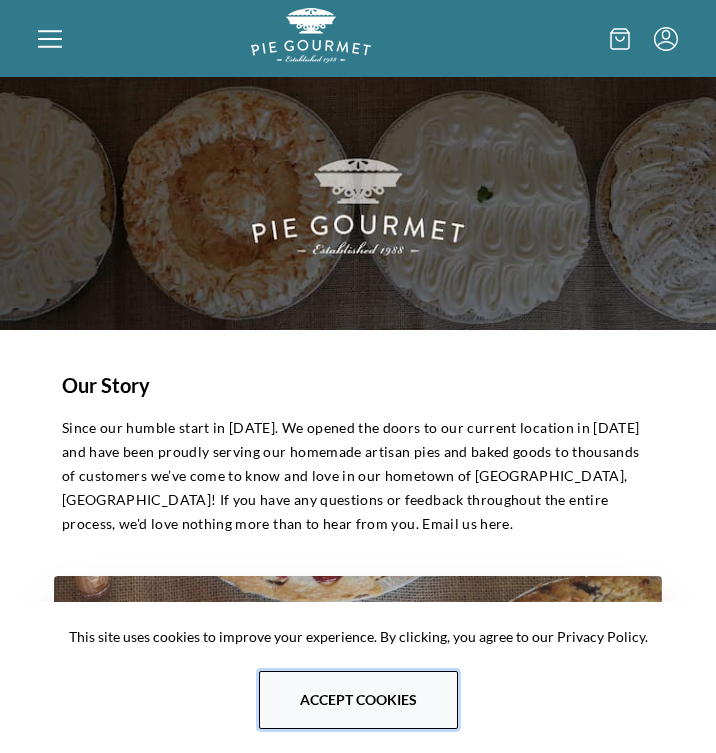 click on "Accept cookies" at bounding box center (358, 700) 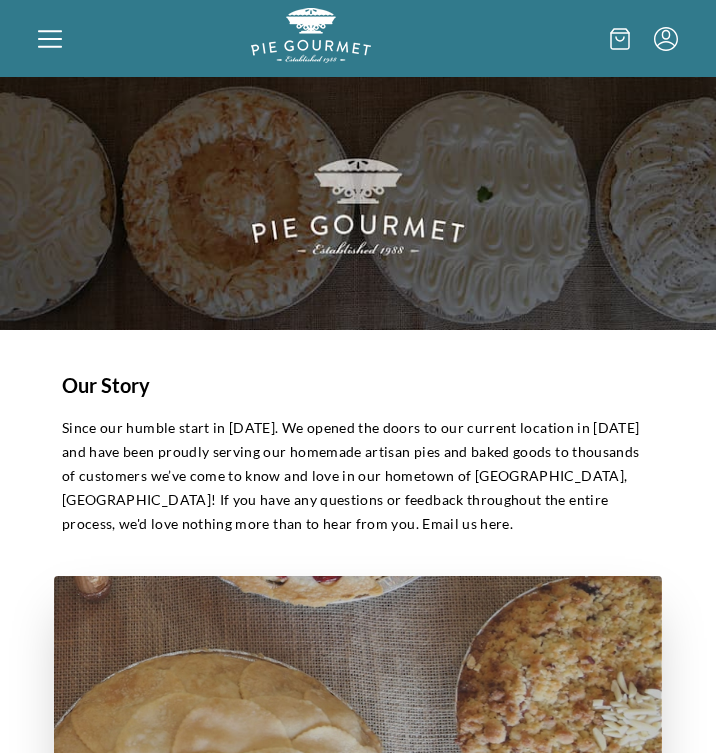 click 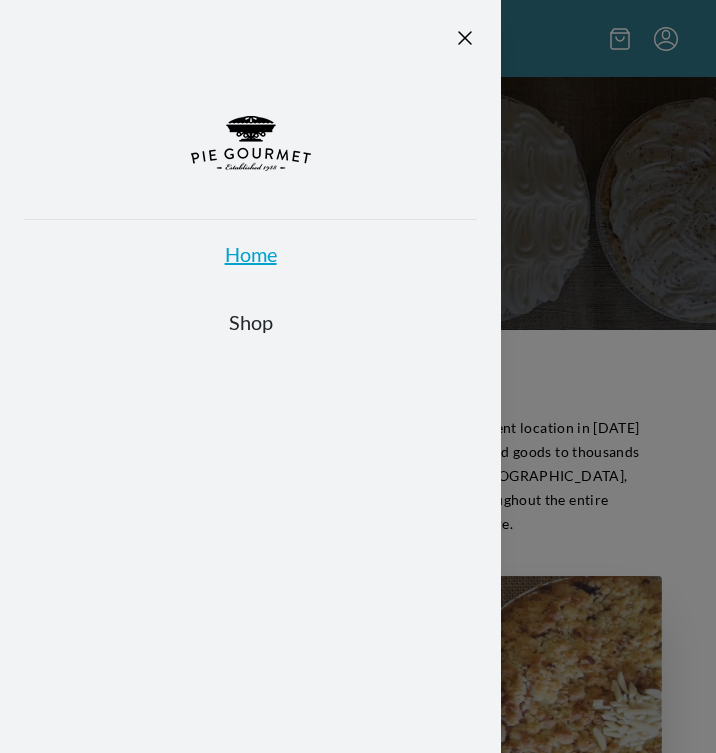 click on "Home" at bounding box center (250, 254) 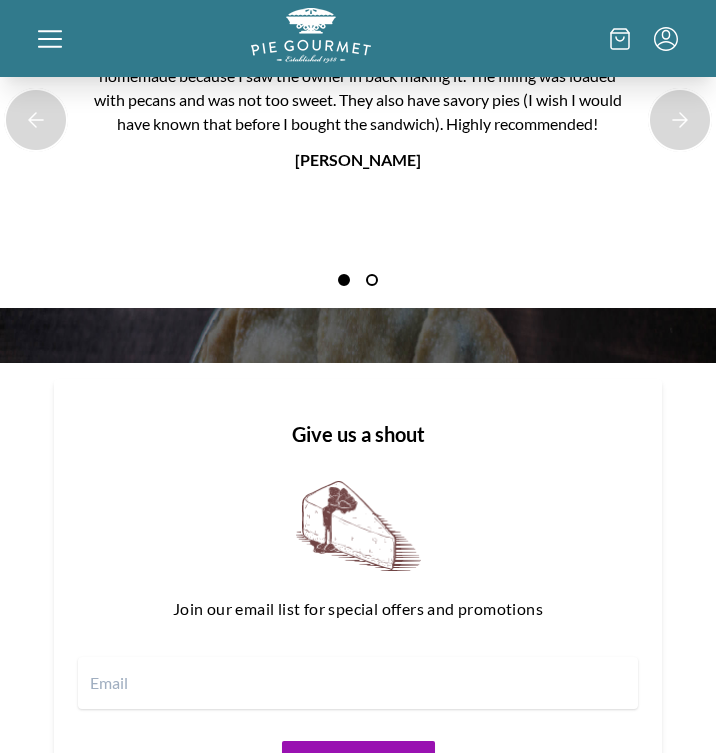 scroll, scrollTop: 1624, scrollLeft: 0, axis: vertical 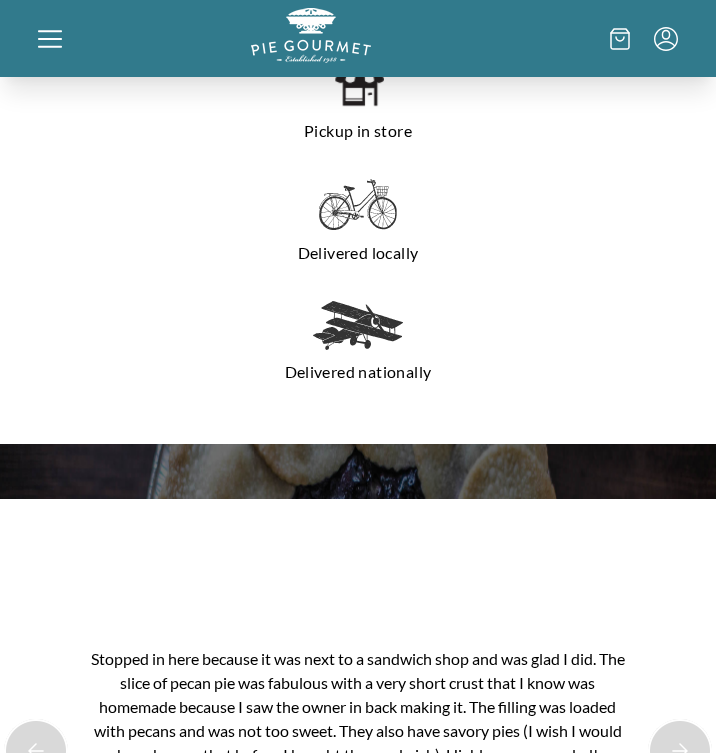 click 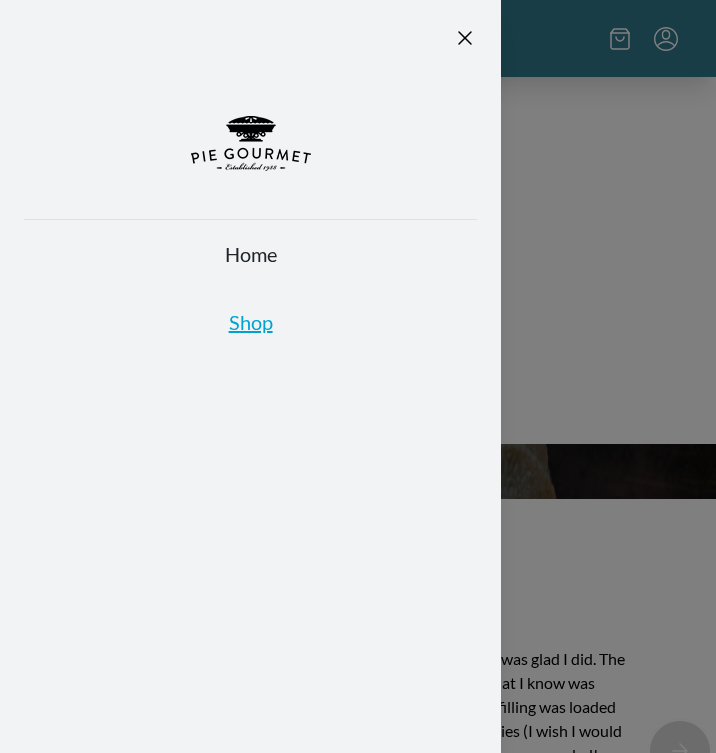 click on "Shop" at bounding box center [250, 322] 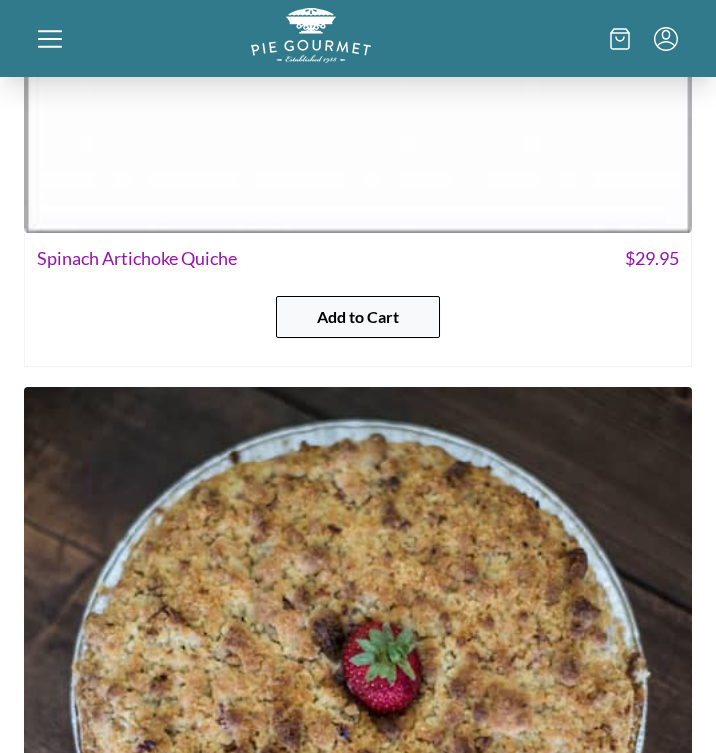 scroll, scrollTop: 4060, scrollLeft: 0, axis: vertical 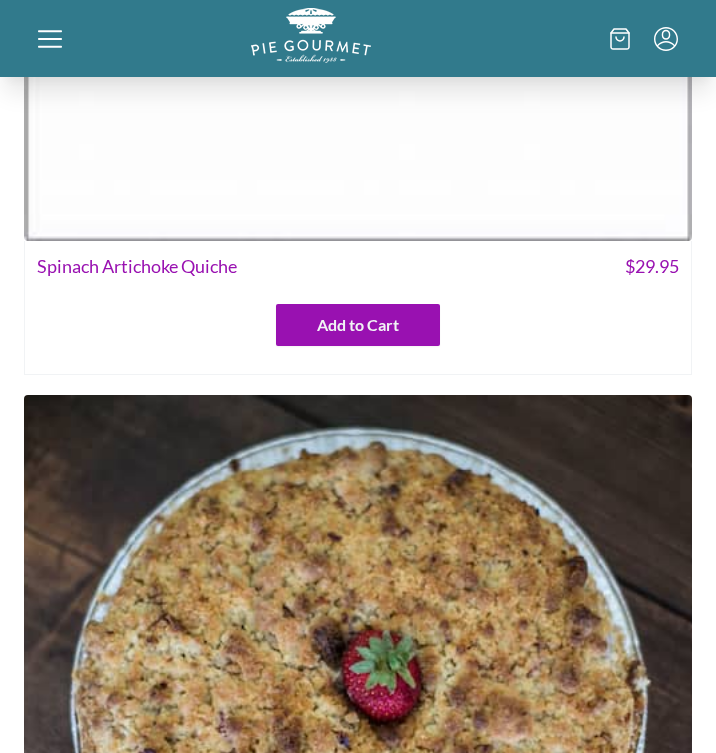 click at bounding box center [358, -93] 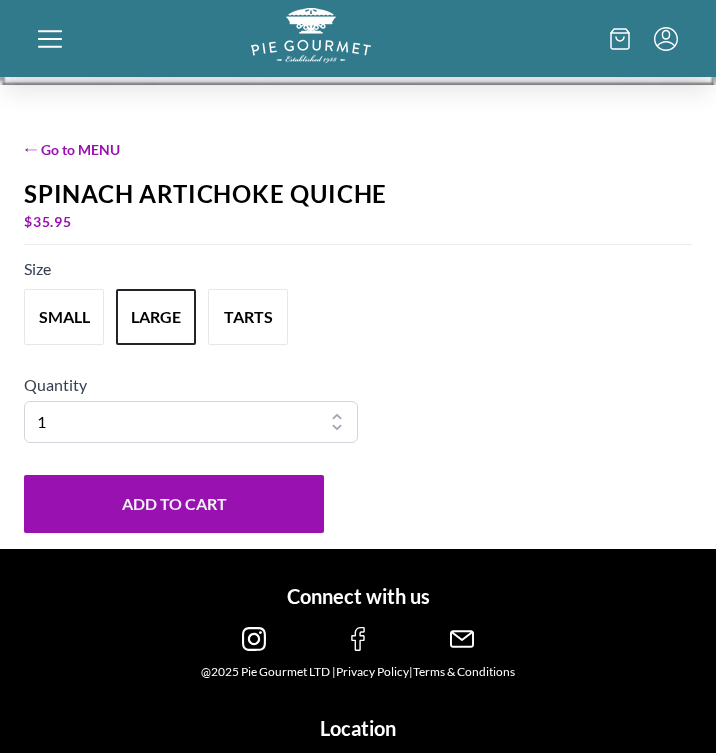 scroll, scrollTop: 697, scrollLeft: 0, axis: vertical 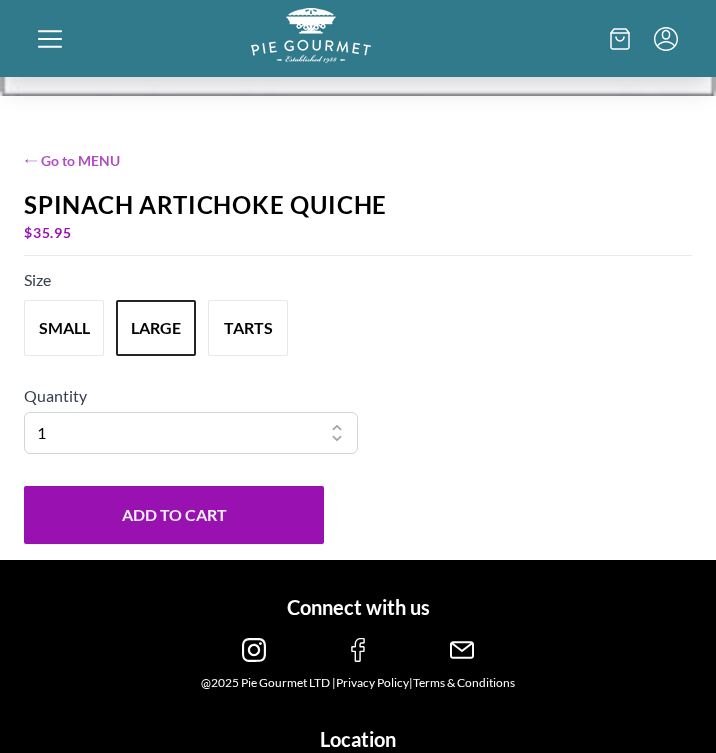 click on "← Go to MENU" at bounding box center [358, 160] 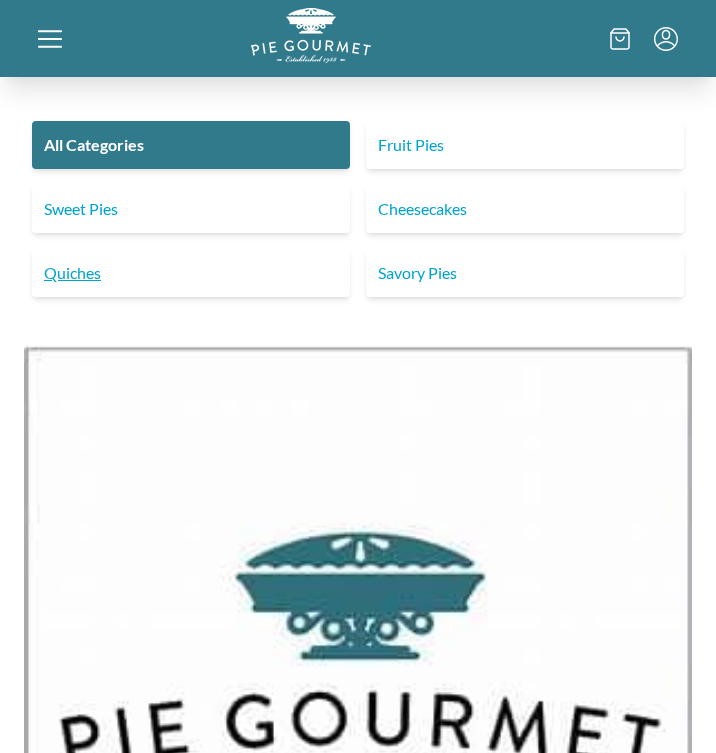 scroll, scrollTop: 0, scrollLeft: 0, axis: both 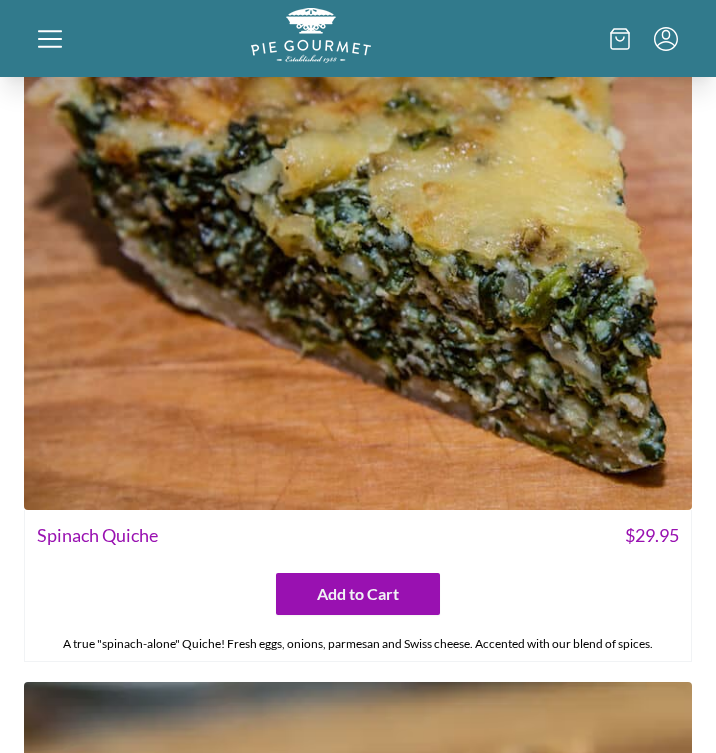 click on "Spinach Quiche" at bounding box center [97, 535] 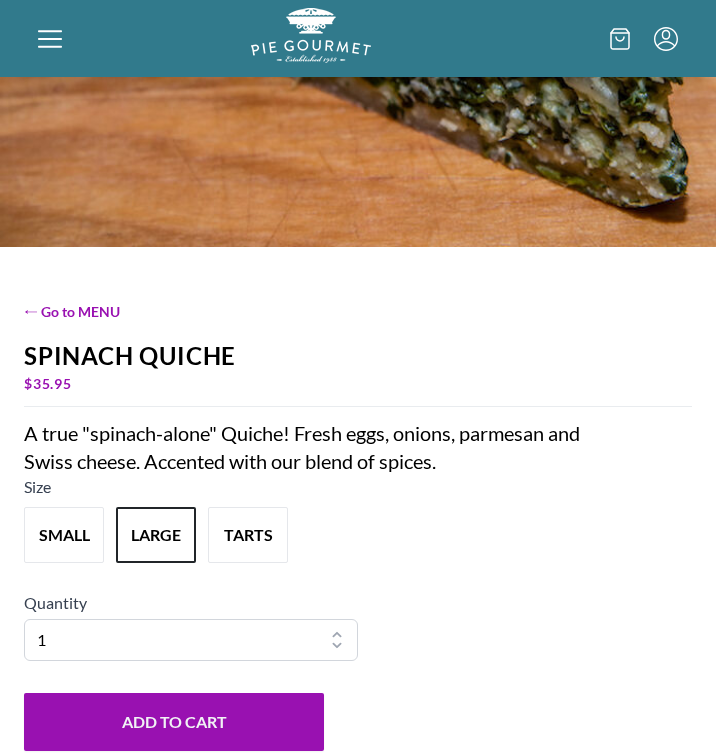 scroll, scrollTop: 581, scrollLeft: 0, axis: vertical 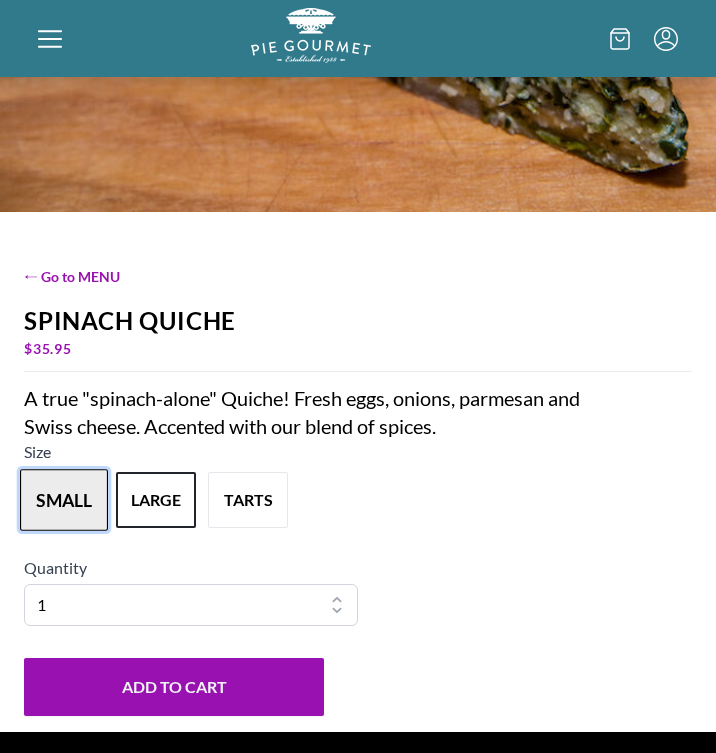 click on "small" at bounding box center (64, 500) 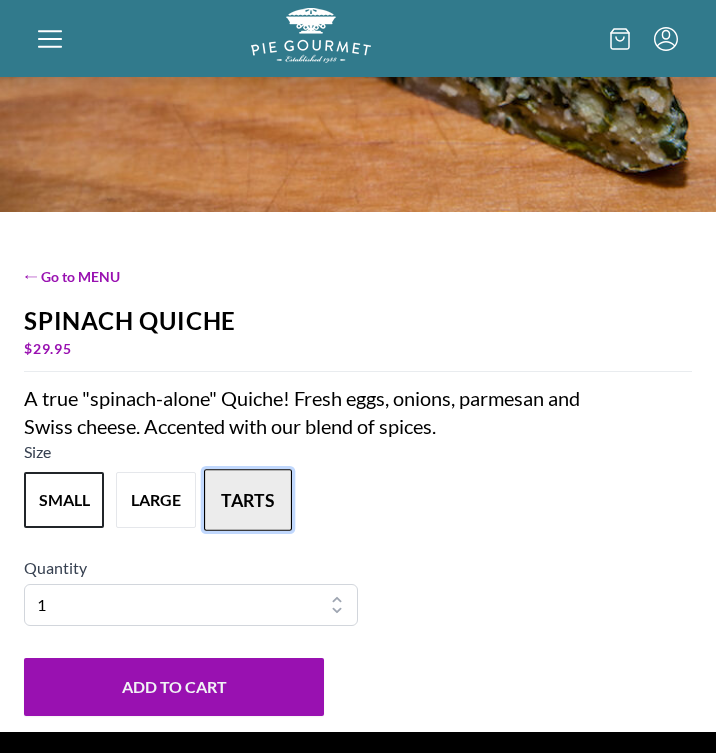 click on "tarts" at bounding box center (248, 500) 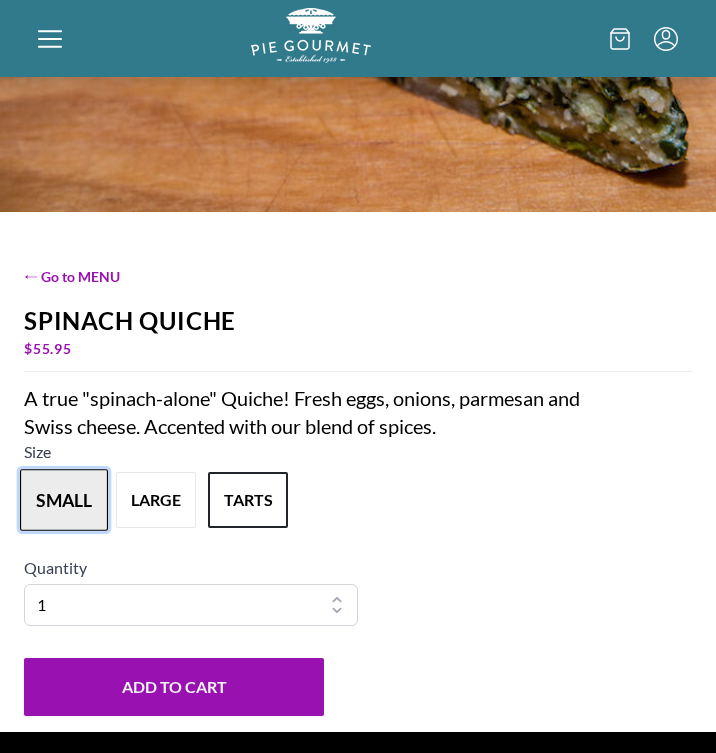 click on "small" at bounding box center (64, 500) 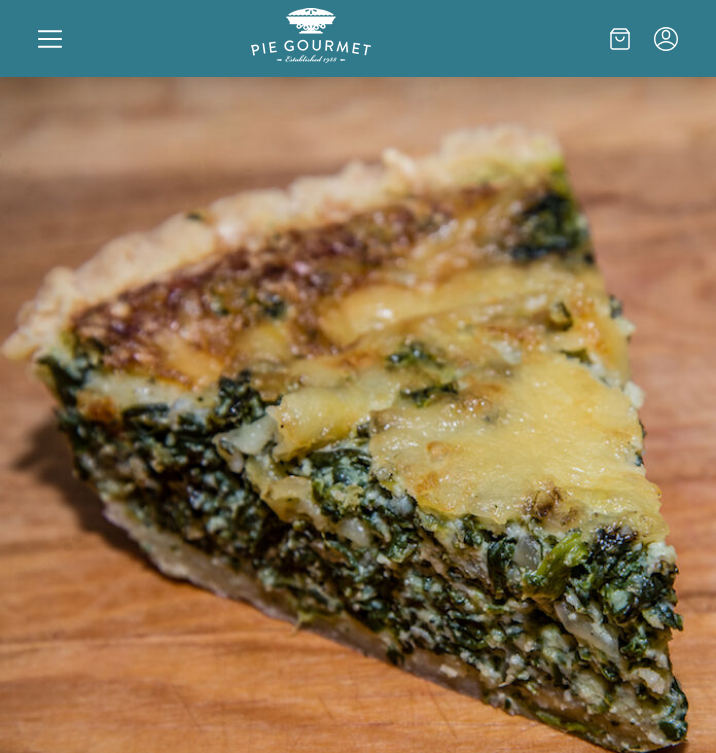 scroll, scrollTop: 0, scrollLeft: 0, axis: both 